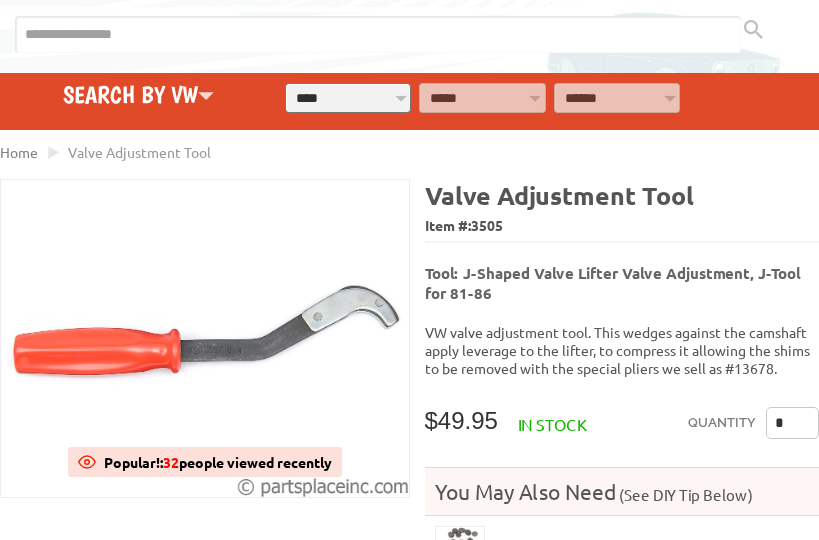scroll, scrollTop: 111, scrollLeft: 0, axis: vertical 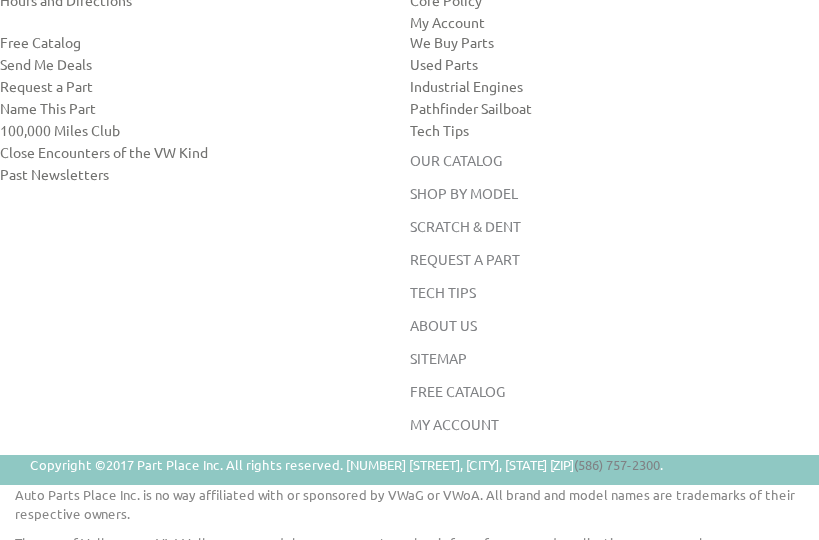 click on "ABOUT US
Our Story
Our Team
Contact Us
Hours and Directions
CUSTOMER SERVICE
FAQ
Shipping
Returns and Warranties
Core Policy
My Account
CONNECT WITH US
Free Catalog
Send Me Deals
Request a Part
Name This Part
100,000 Miles Club
Close Encounters of the VW Kind
Past Newsletters
OTHER STUFF
We Buy Parts
Used Parts
Industrial Engines
Pathfinder Sailboat
Tech Tips
HOME
OUR CATALOG
SHOP BY MODEL
SCRATCH & DENT
REQUEST A PART
TECH TIPS
ABOUT US
SITEMAP
CONTACT US
FREE CATALOG
MY ACCOUNT" at bounding box center (409, 182) 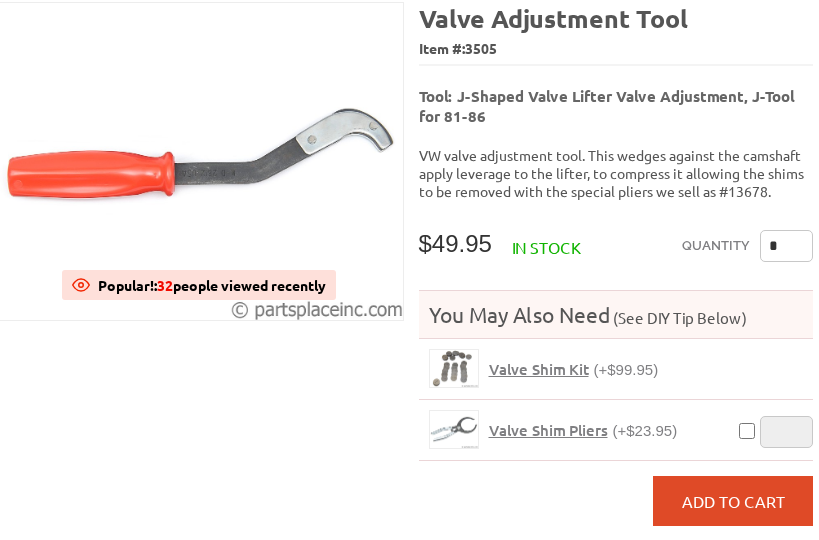 scroll, scrollTop: 294, scrollLeft: 6, axis: both 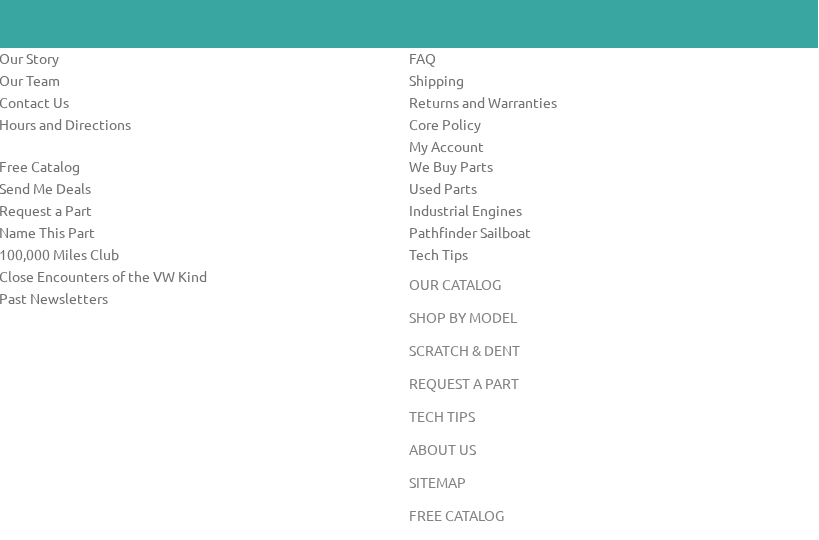 click on "TECH TIPS" at bounding box center (442, 416) 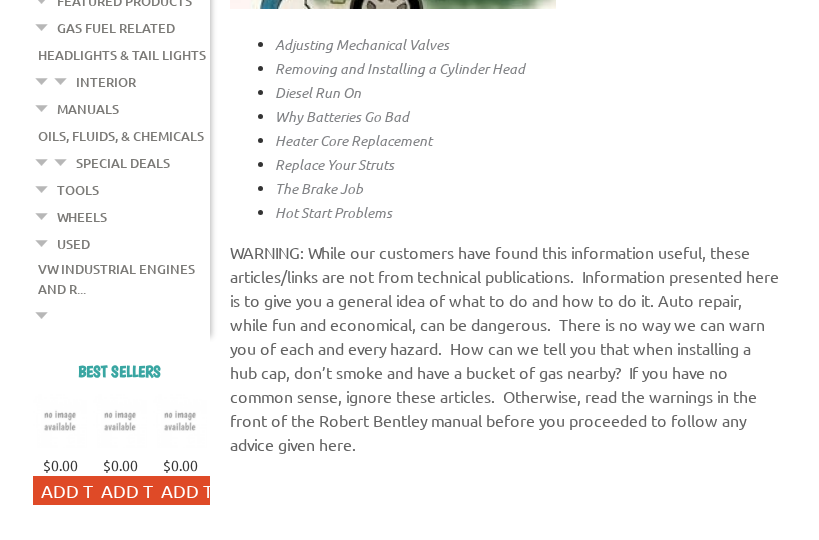 scroll, scrollTop: 788, scrollLeft: 0, axis: vertical 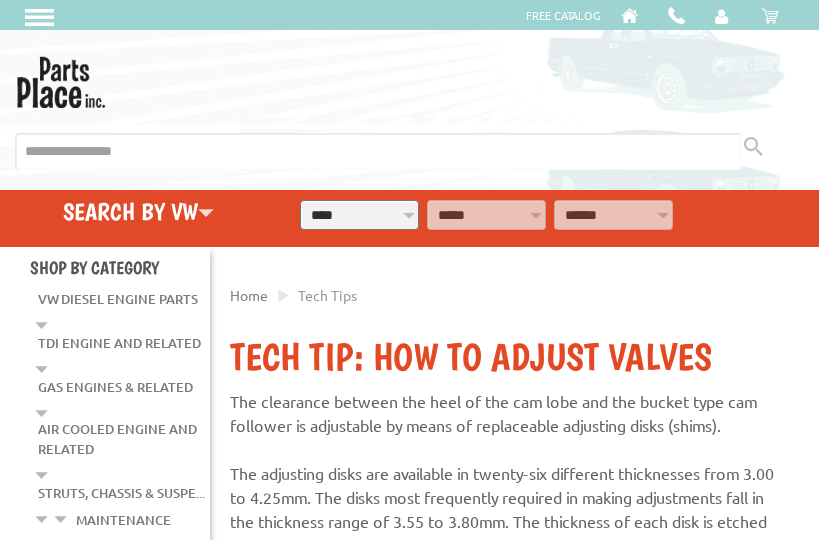 click on "Home
Tech Tips
TECH TIP: HOW TO ADJUST VALVES
To adjust the valve clearance:   Note: Note: Note:" at bounding box center (504, 1326) 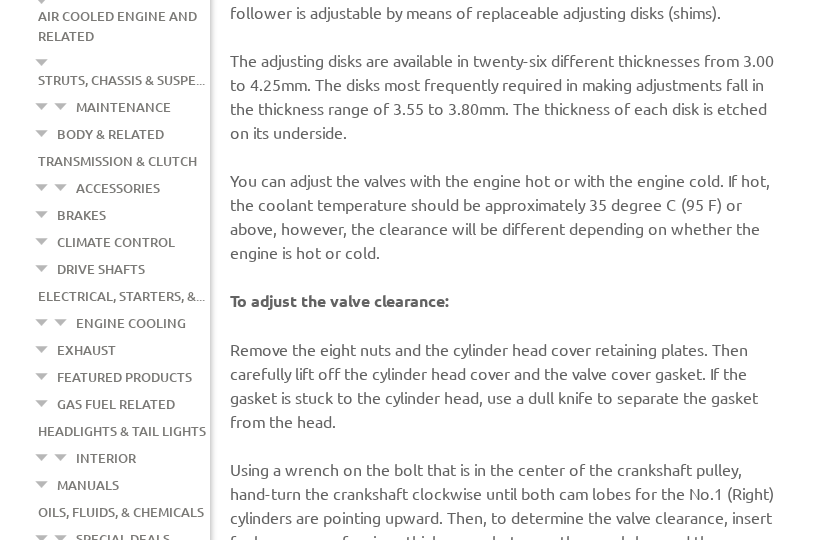 scroll, scrollTop: 415, scrollLeft: 0, axis: vertical 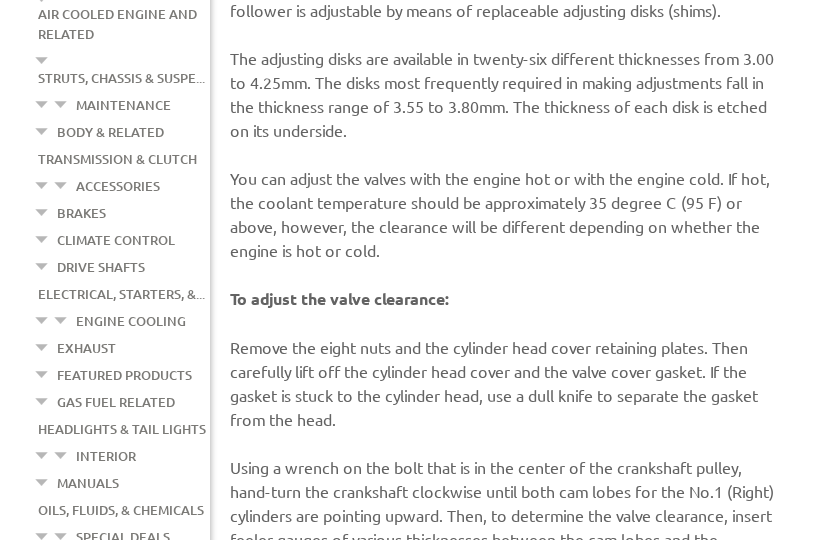 click on "The clearance between the heel of the cam lobe and the bucket type cam follower is adjustable by means of replaceable adjusting disks (shims).  The adjusting disks are available in twenty-six different thicknesses from 3.00 to 4.25mm. The disks most frequently required in making adjustments fall in the thickness range of 3.55 to 3.80mm. The thickness of each disk is etched on its underside.  You can adjust the valves with the engine hot or with the engine cold. If hot, the coolant temperature should be approximately 35 degree C (95 F) or above, however, the clearance will be different depending on whether the engine is hot or cold.  To adjust the valve clearance:   Remove the eight nuts and the cylinder head cover retaining plates. Then carefully lift off the cylinder head cover and the valve cover gasket. If the gasket is stuck to the cylinder head, use a dull knife to separate the gasket from the head.  Note: Note: Note:" at bounding box center (504, 720) 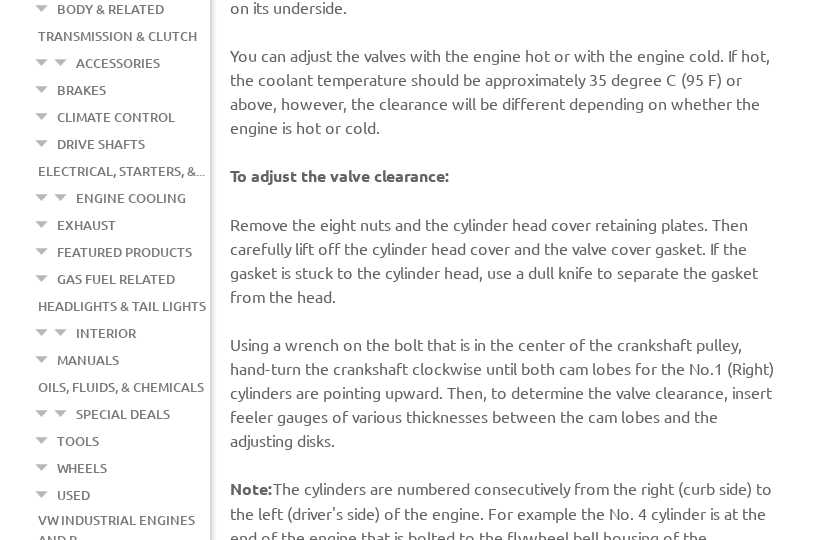 scroll, scrollTop: 539, scrollLeft: 0, axis: vertical 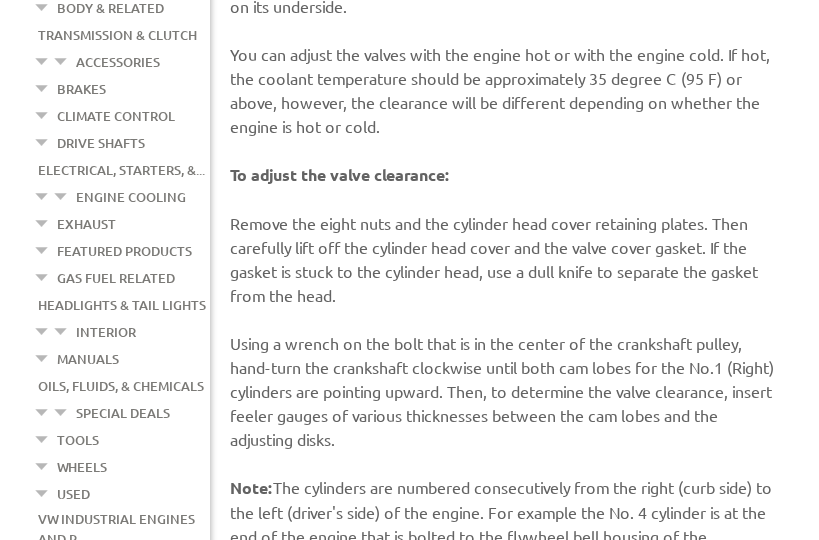 click on "Home
Tech Tips
TECH TIP: HOW TO ADJUST VALVES" at bounding box center (409, 802) 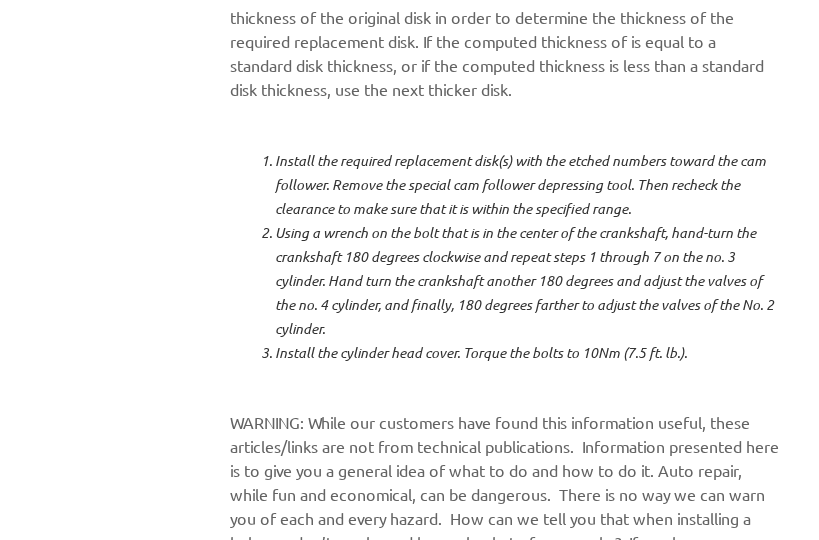 scroll, scrollTop: 1758, scrollLeft: 0, axis: vertical 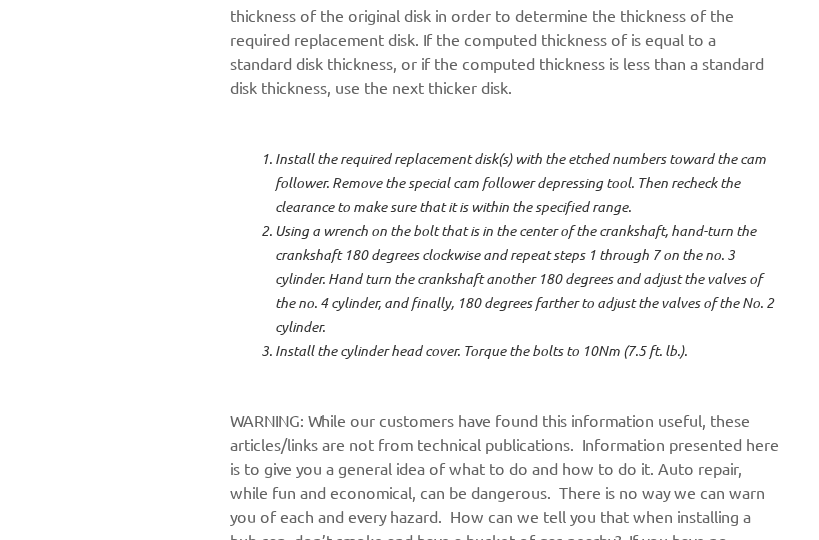 click on "WARNING: While our customers have found this information useful, these articles/links are not from technical publications.  Information presented here is to give you a general idea of what to do and how to do it. Auto repair, while fun and economical, can be dangerous.  There is no way we can warn you of each and every hazard.  How can we tell you that when installing a hub cap, don’t smoke and have a bucket of gas nearby?  If you have no common sense, ignore these articles.  Otherwise, read the warnings in the front of the Robert Bentley manual before you proceeded to follow any advice given here." at bounding box center [504, 504] 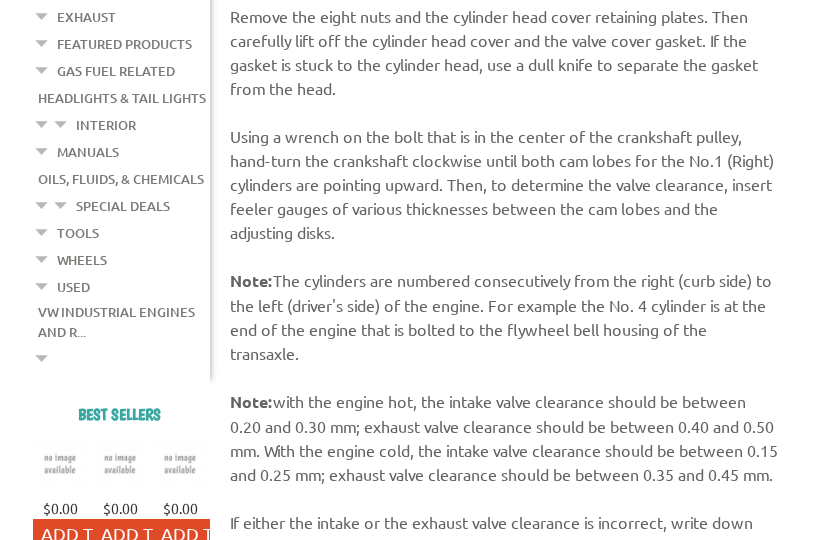 scroll, scrollTop: 745, scrollLeft: 0, axis: vertical 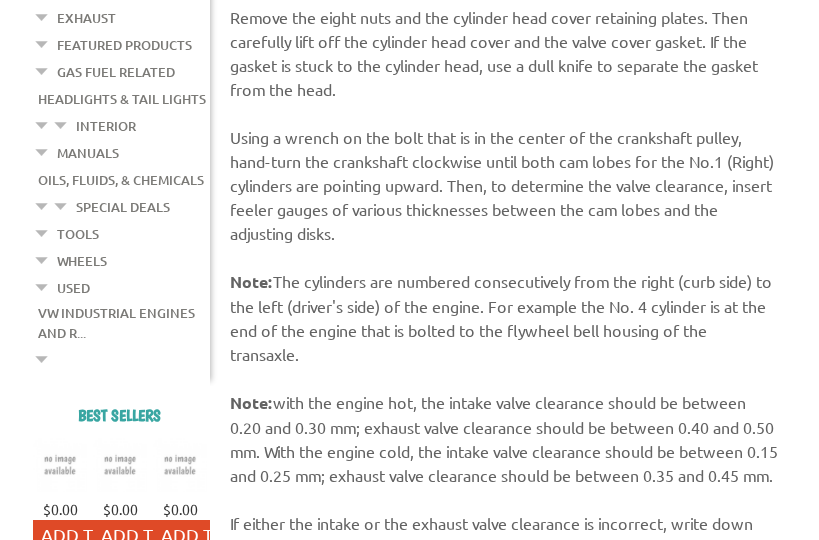 click on "Tools" at bounding box center [78, 234] 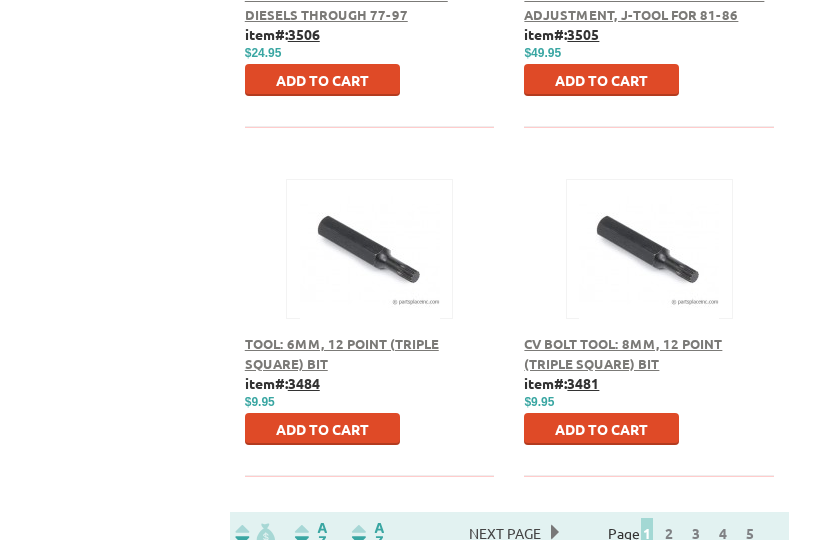 scroll, scrollTop: 2308, scrollLeft: 0, axis: vertical 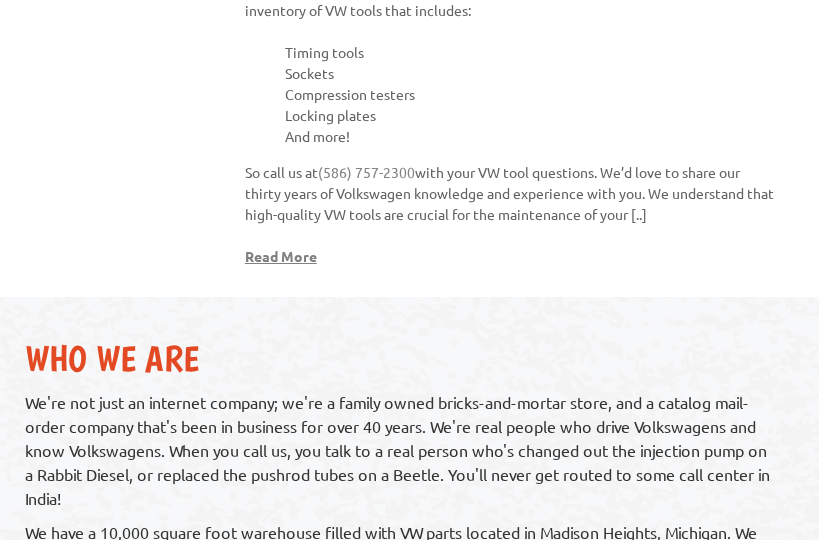 click on "Read More" at bounding box center (281, 256) 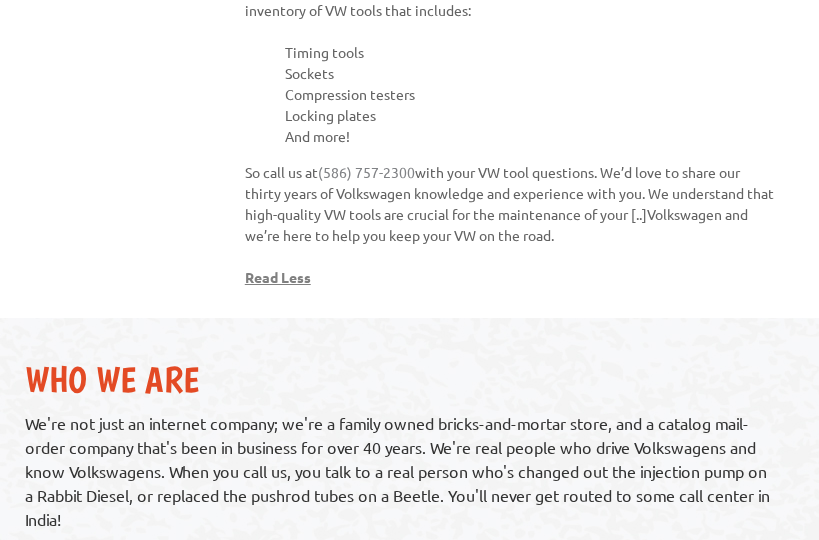 click on "Read Less" at bounding box center [278, 277] 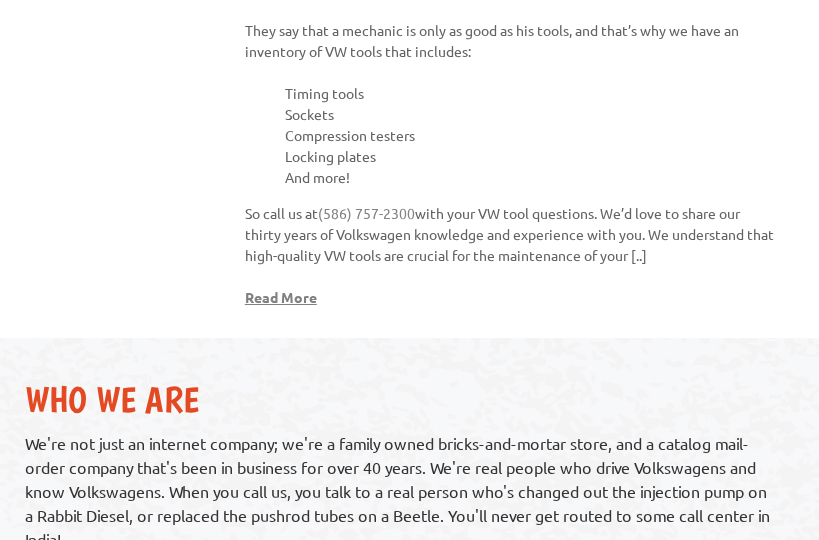 click on "Read More" at bounding box center (281, 297) 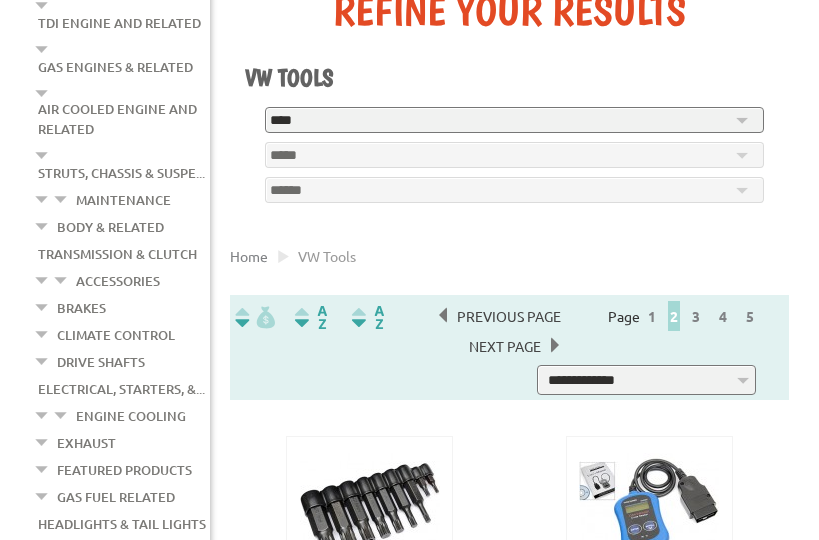 scroll, scrollTop: 318, scrollLeft: 0, axis: vertical 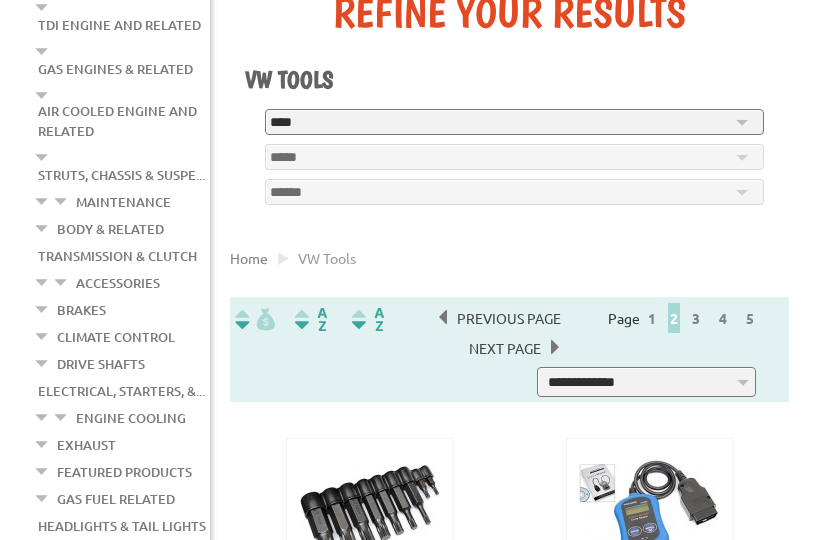 click on "Previous Page" at bounding box center [509, 318] 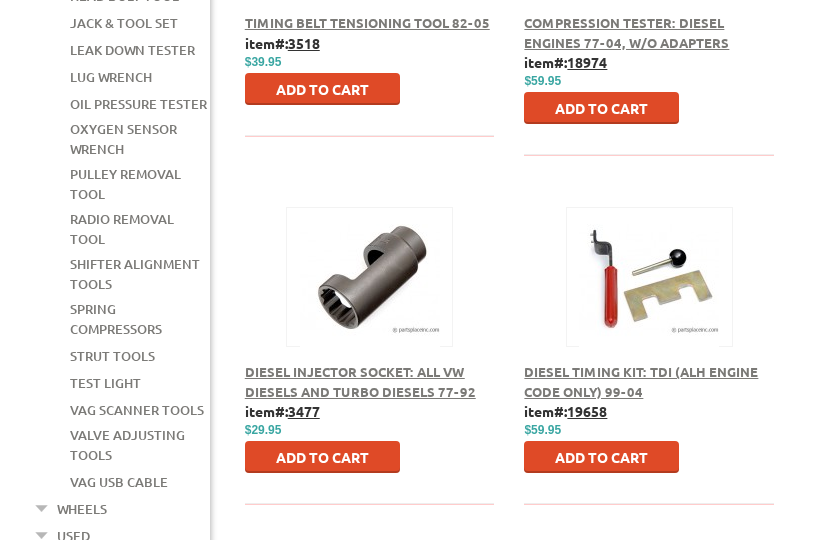 scroll, scrollTop: 1241, scrollLeft: 0, axis: vertical 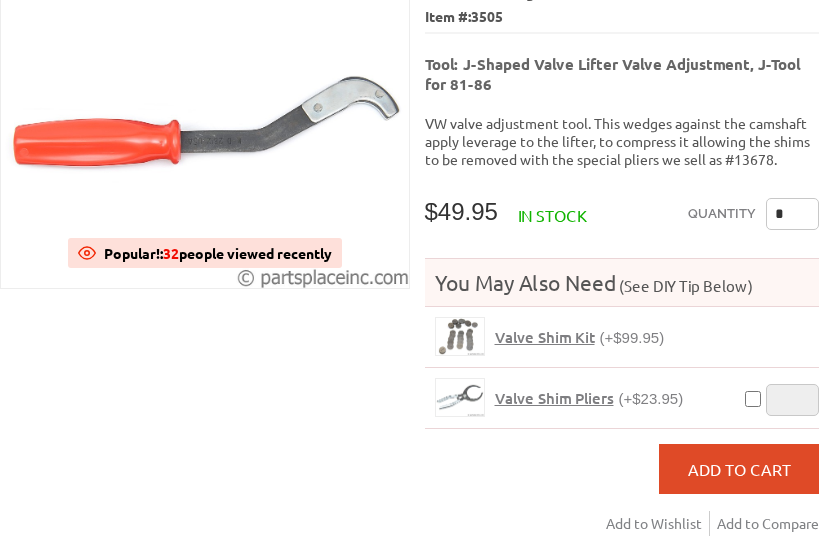 click on "32" at bounding box center (171, 253) 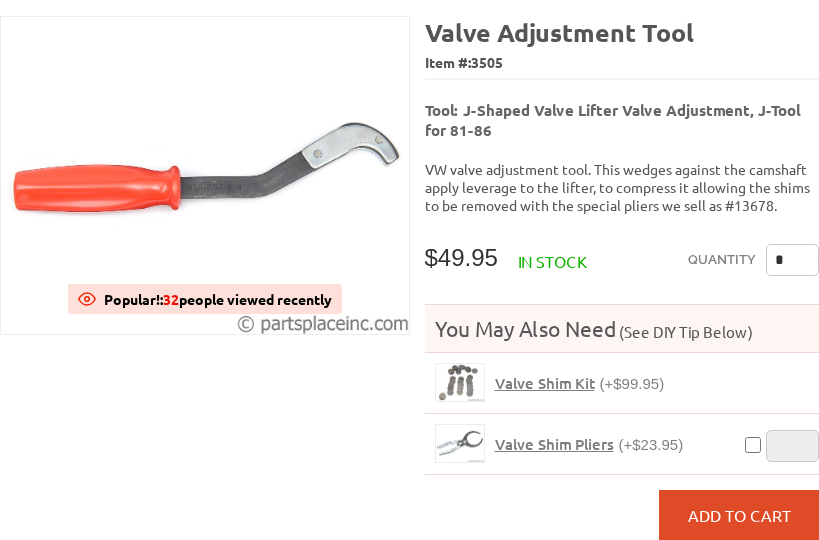 scroll, scrollTop: 279, scrollLeft: 0, axis: vertical 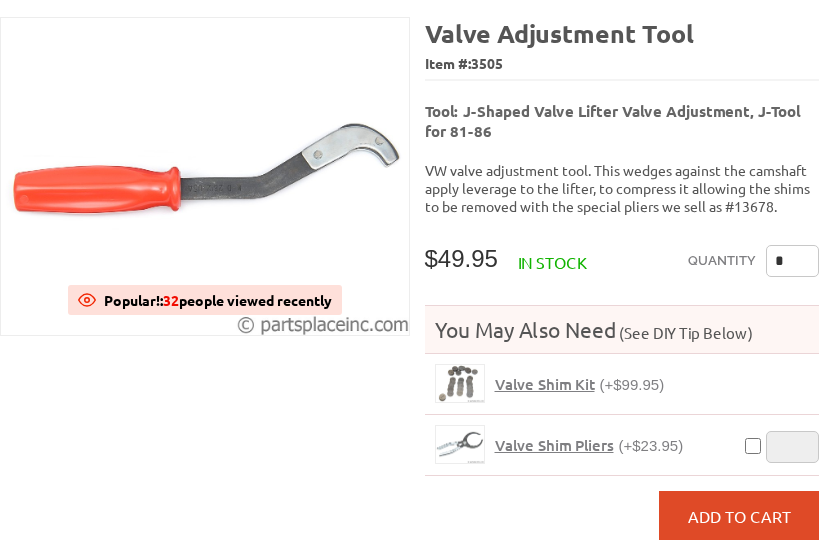 click at bounding box center (205, 176) 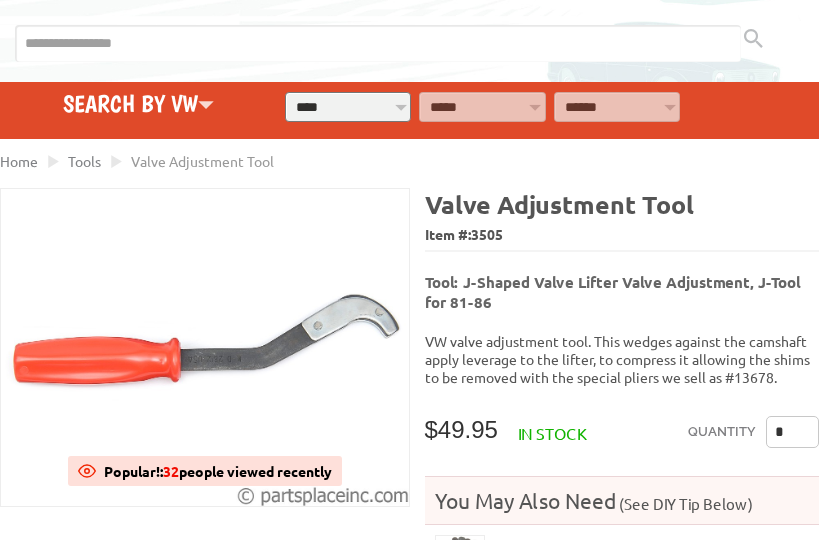 scroll, scrollTop: 108, scrollLeft: 0, axis: vertical 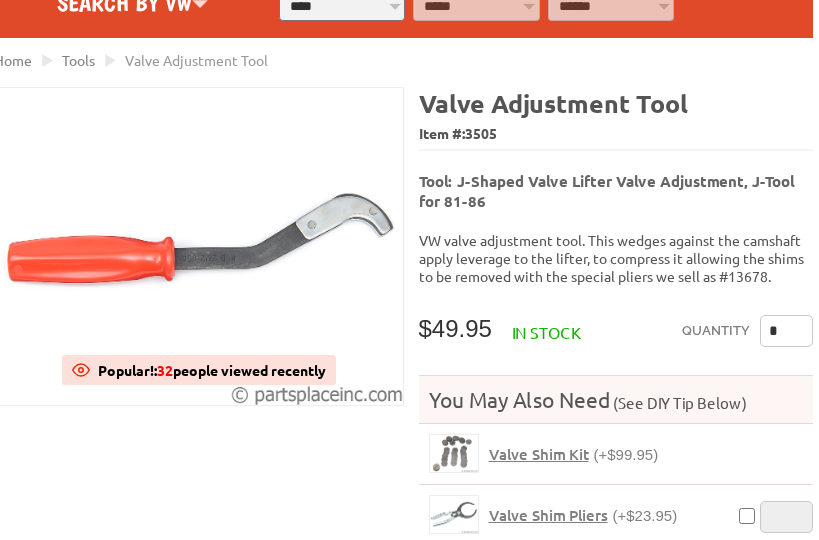 click on "Quantity
*
You May Also Need  (See DIY Tip Below)
Valve Shim Kit (+$99.95)
Valve Shim Pliers (+$23.95)
*
Add to Cart" at bounding box center (616, 468) 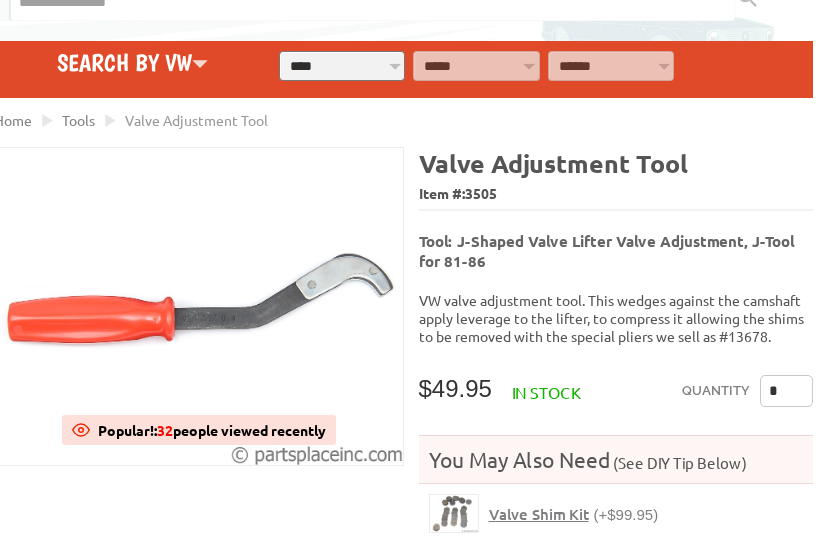 scroll, scrollTop: 147, scrollLeft: 6, axis: both 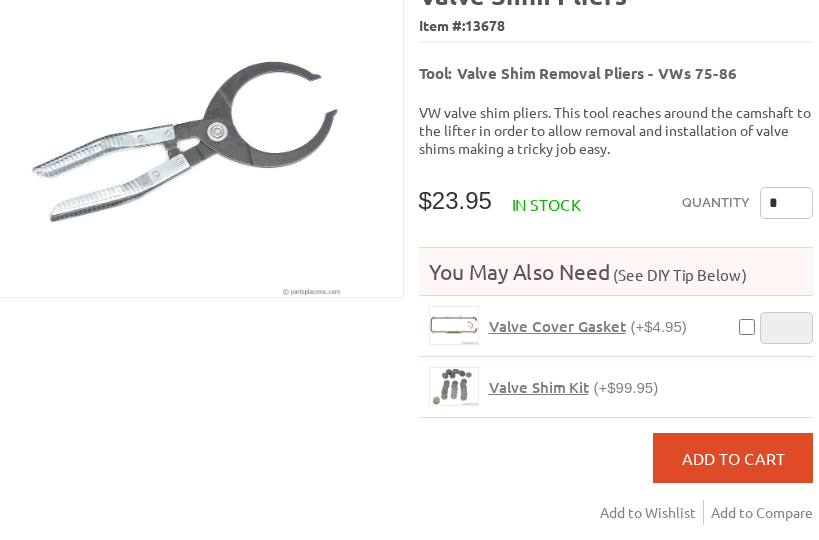 click on "(+$99.95)" at bounding box center [626, 387] 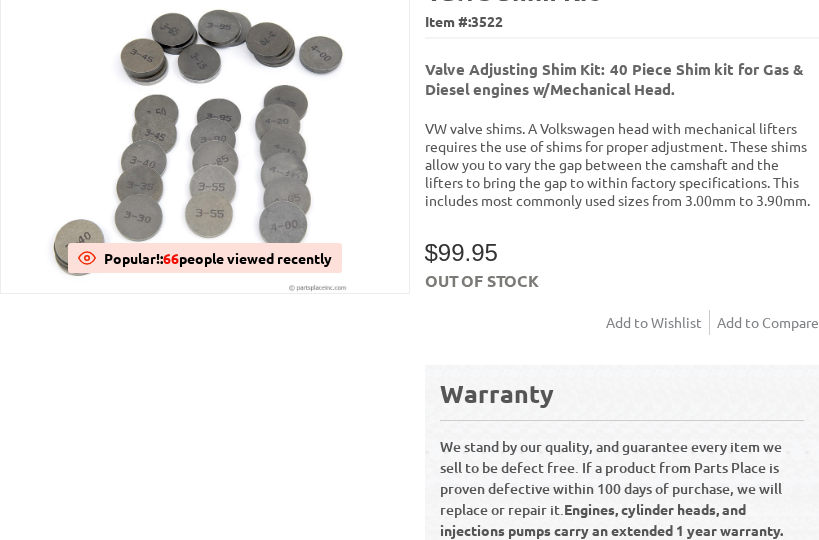 scroll, scrollTop: 320, scrollLeft: 0, axis: vertical 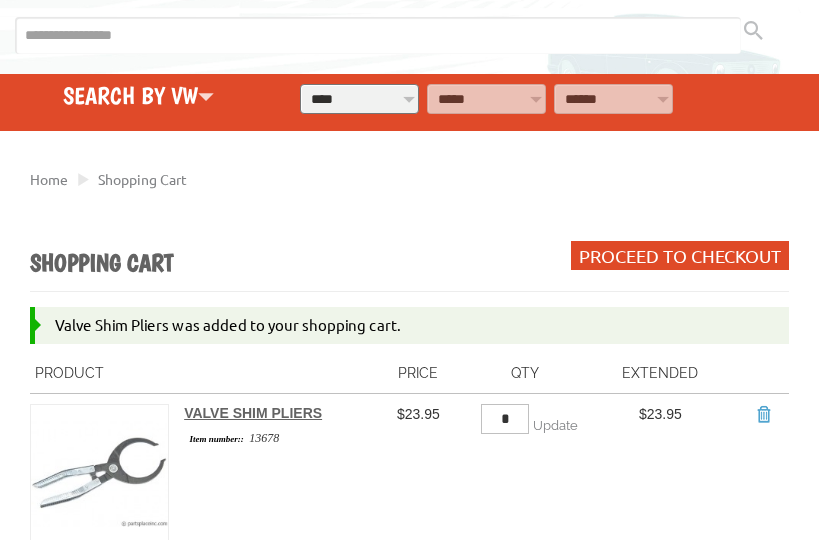click on "**********" at bounding box center [359, 99] 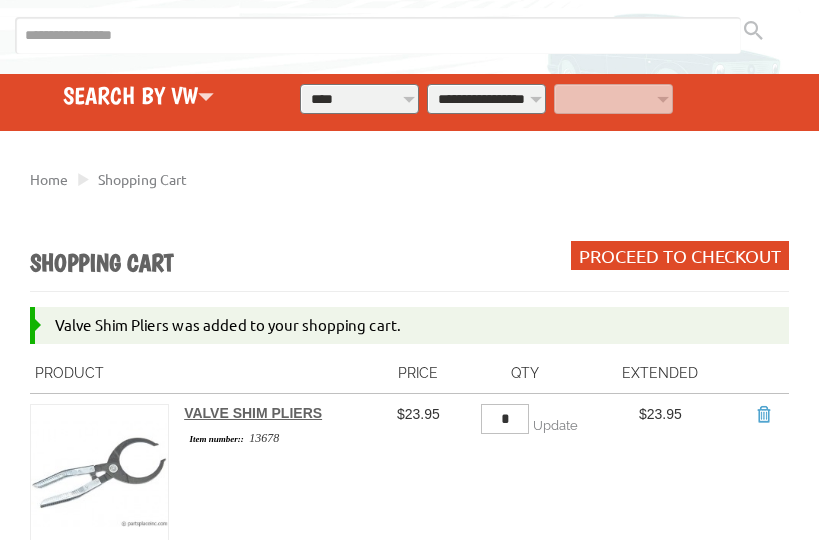 click on "**********" at bounding box center [486, 99] 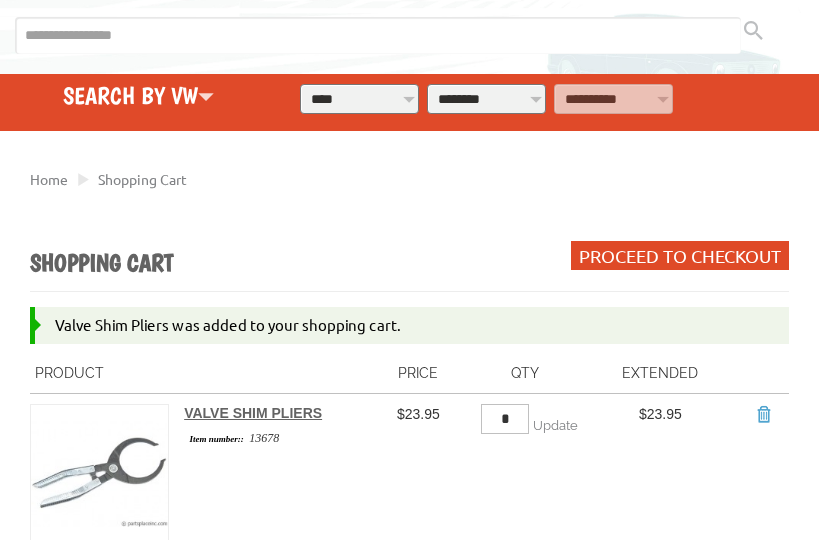 select on "*********" 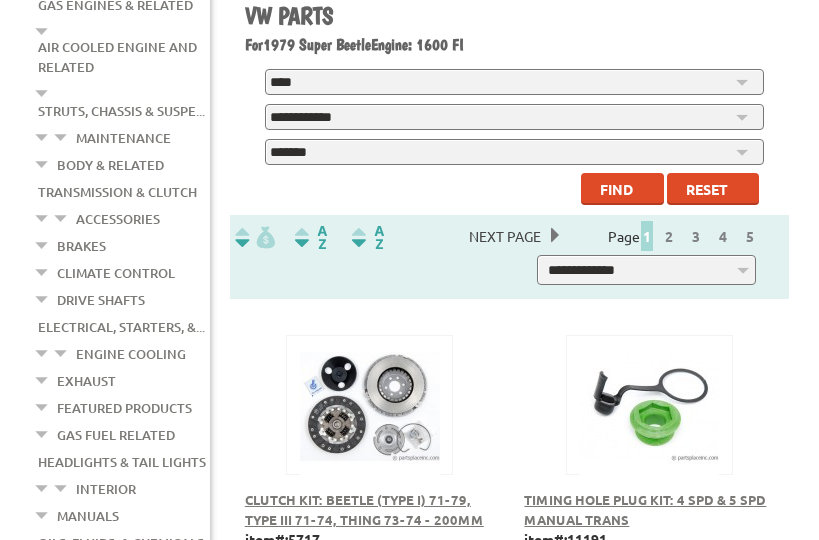 scroll, scrollTop: 402, scrollLeft: 0, axis: vertical 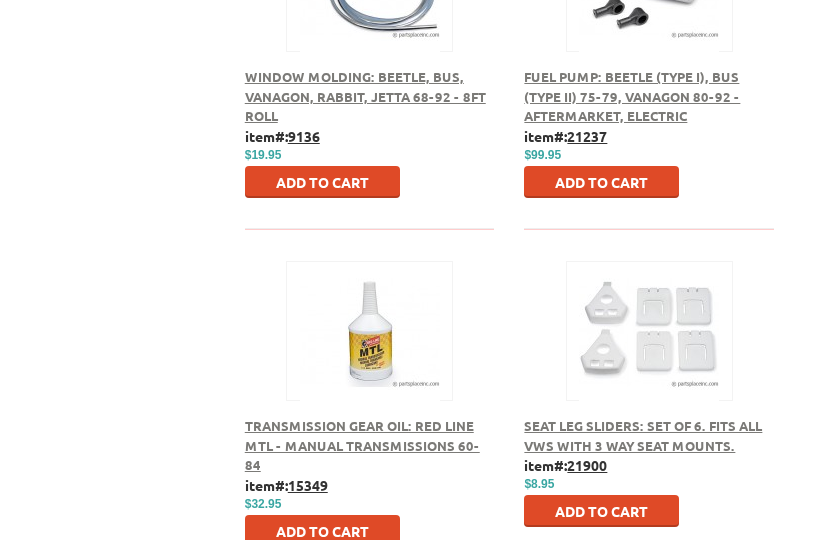 click on "**********" at bounding box center [409, -264] 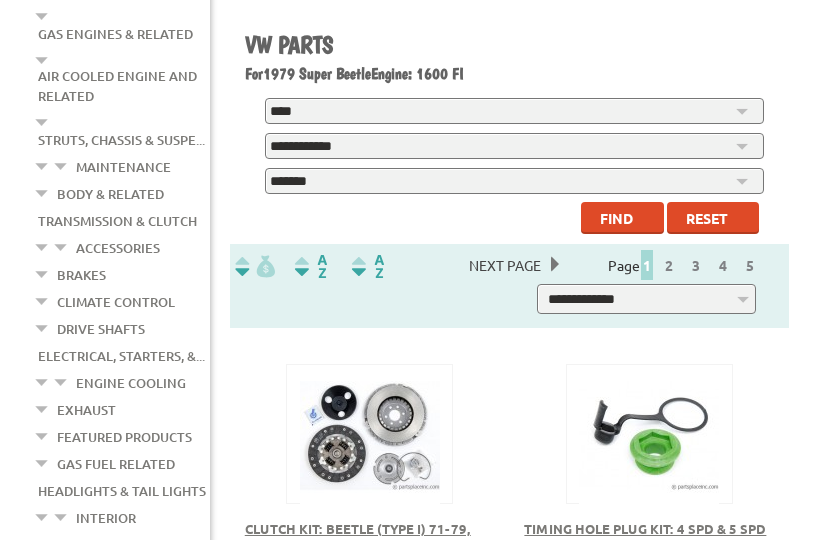 scroll, scrollTop: 370, scrollLeft: 0, axis: vertical 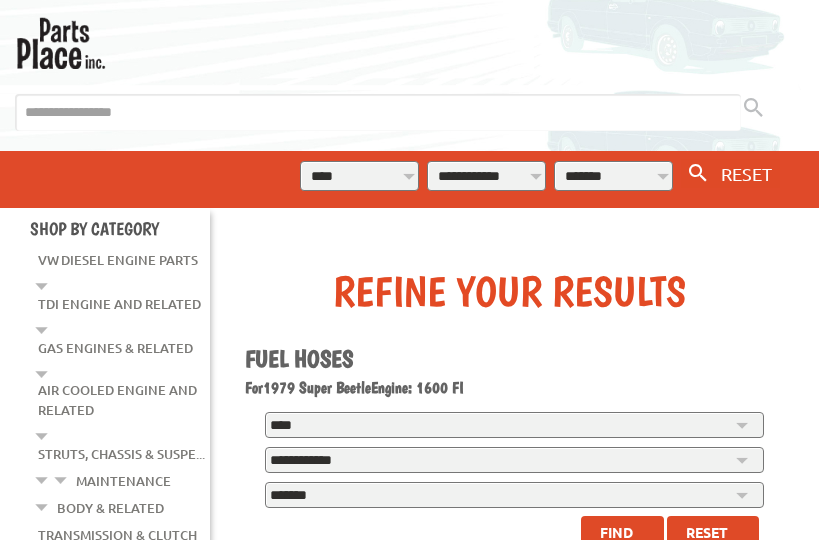 click on "**********" at bounding box center (613, 176) 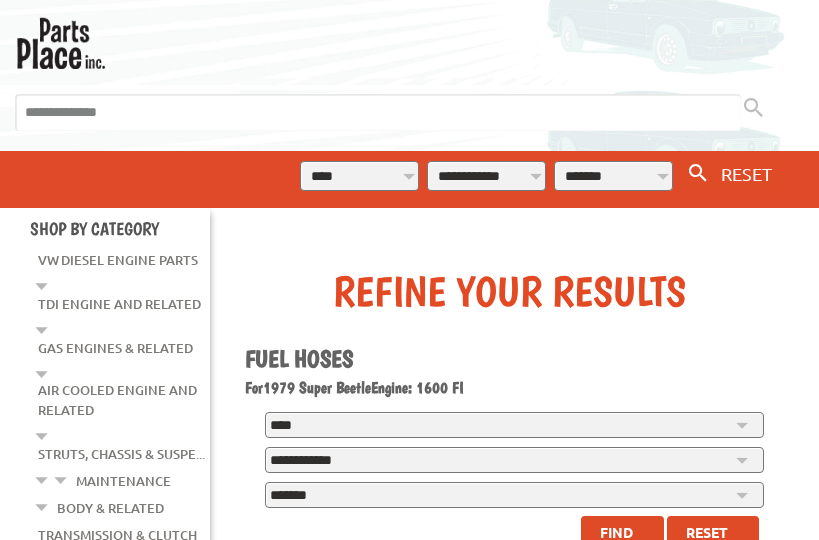 type on "**********" 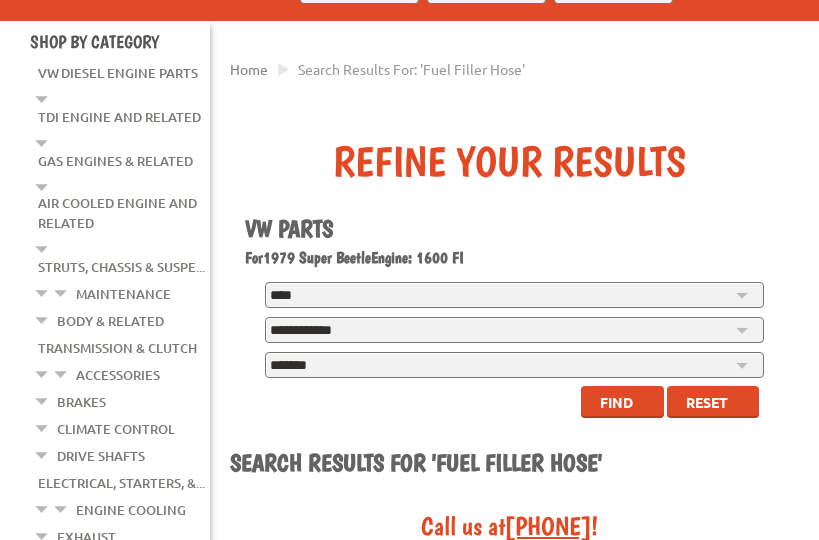scroll, scrollTop: 226, scrollLeft: 0, axis: vertical 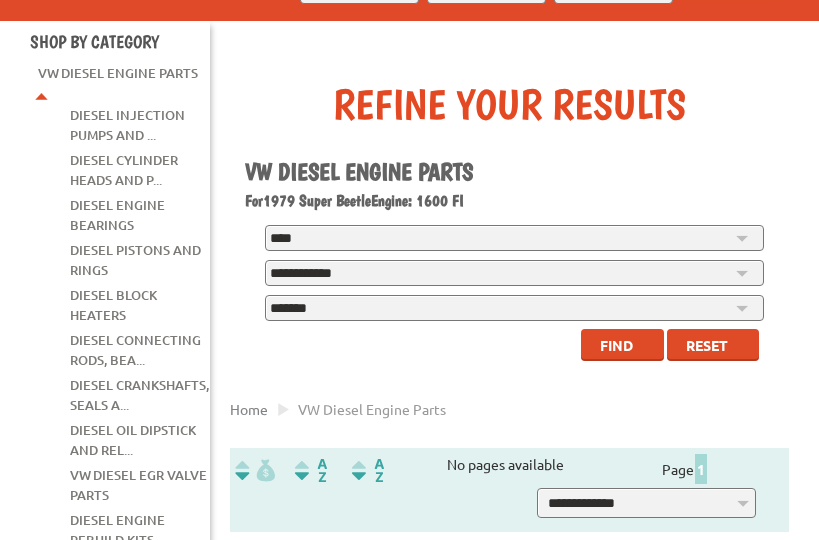 click on "**********" at bounding box center (514, 238) 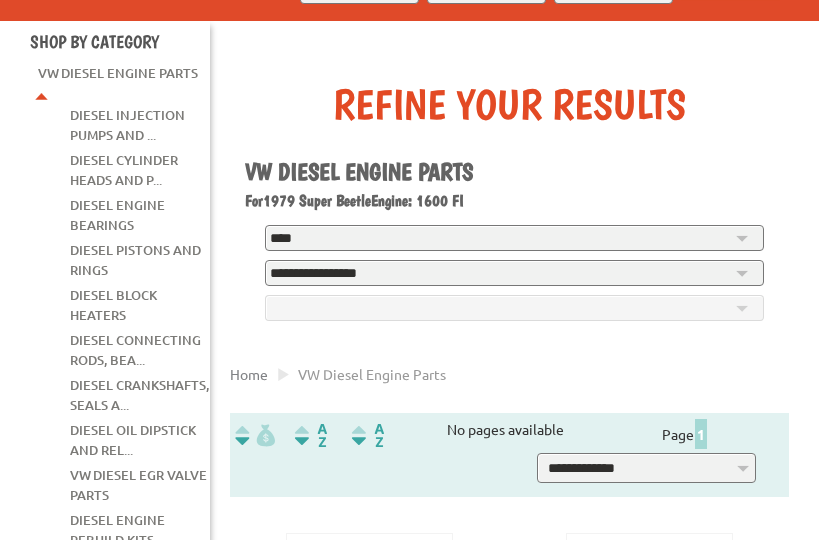 click on "For  1979 Super Beetle  Engine: 1600 FI" at bounding box center (509, 200) 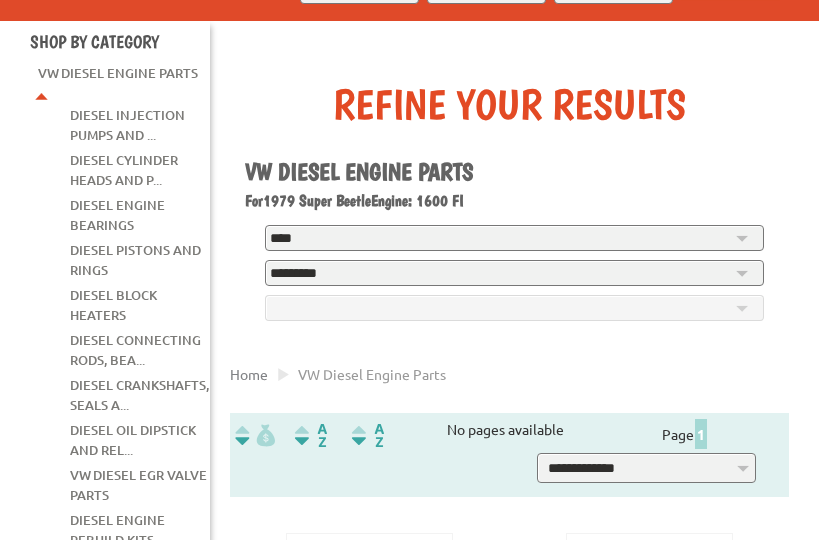 select on "*********" 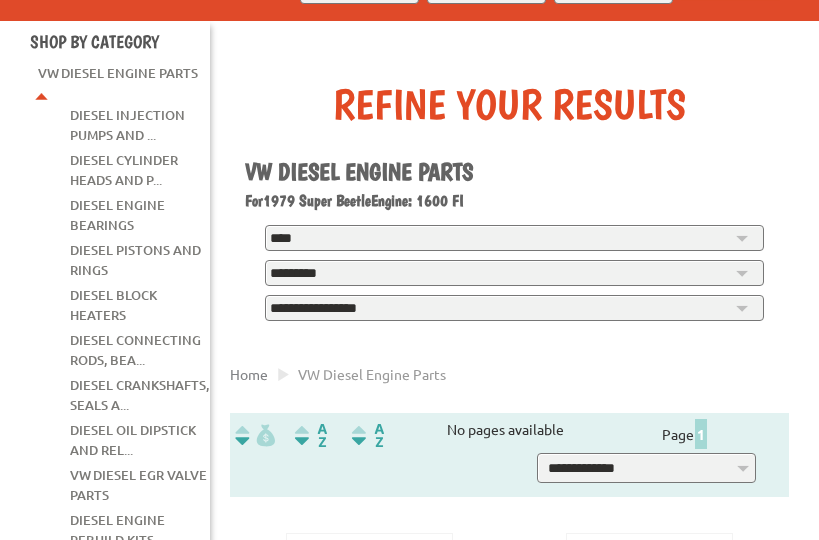 click on "**********" at bounding box center [514, 308] 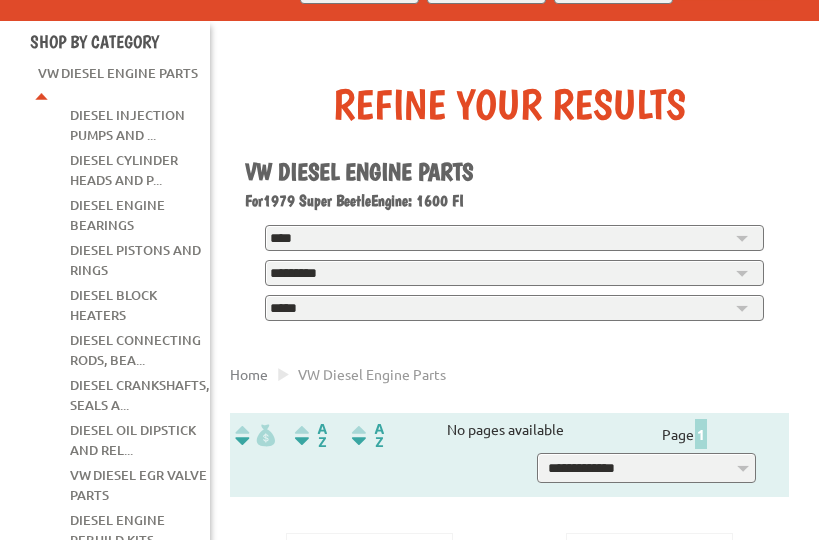 select on "*********" 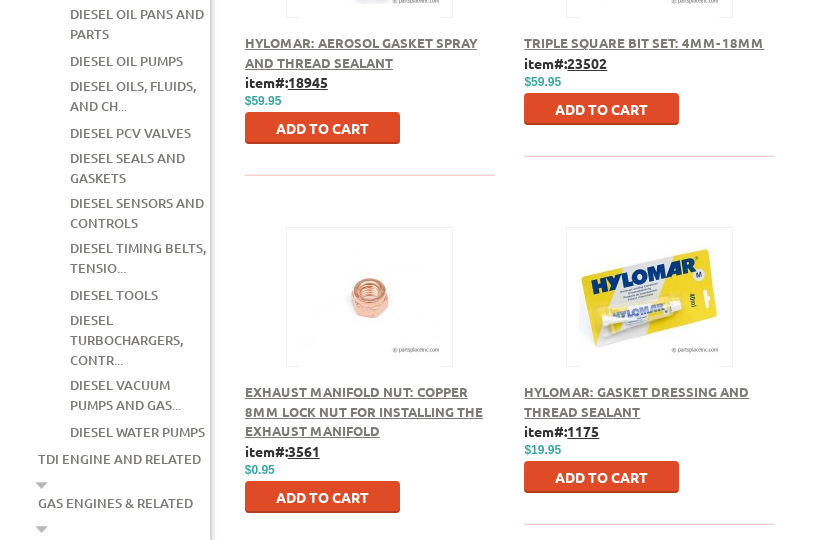 scroll, scrollTop: 1266, scrollLeft: 0, axis: vertical 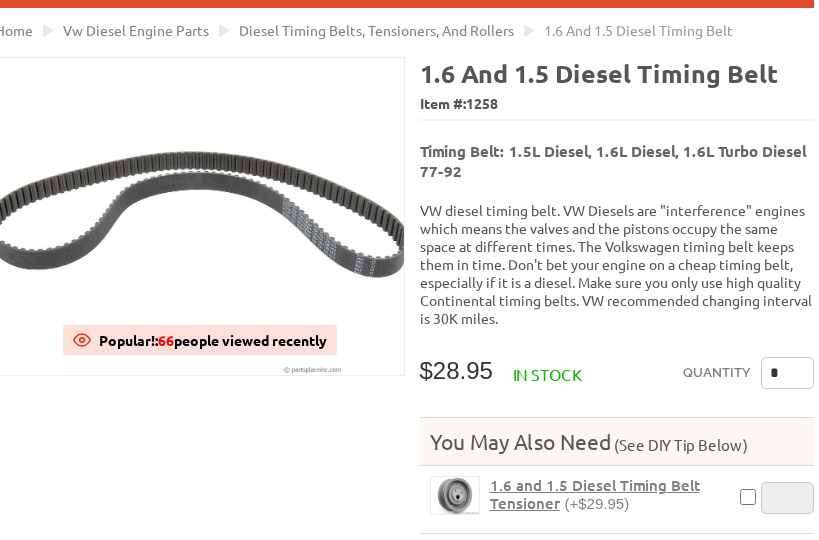 click on "VW diesel timing belt. VW Diesels are "interference" engines which means the valves and the pistons occupy the same space at different times. The Volkswagen timing belt keeps them in time.  Don't bet your engine on a cheap timing belt, especially if it is a diesel.  Make sure you only use high quality Continental timing belts.  VW recommended changing interval is 30K miles." at bounding box center (617, 264) 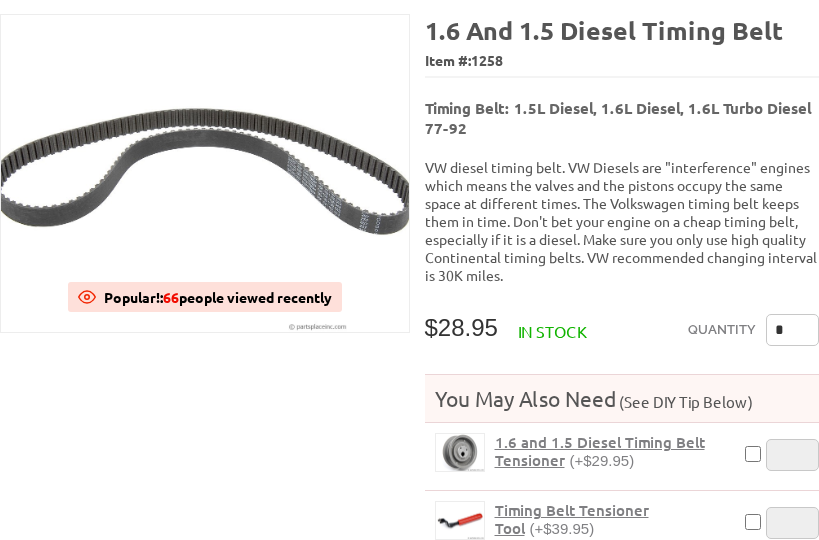 scroll, scrollTop: 283, scrollLeft: 0, axis: vertical 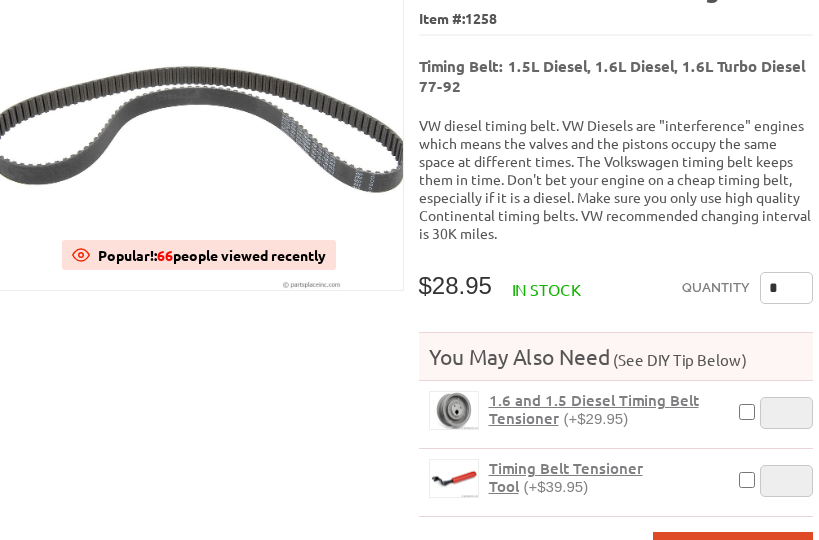 click on "*" at bounding box center (786, 288) 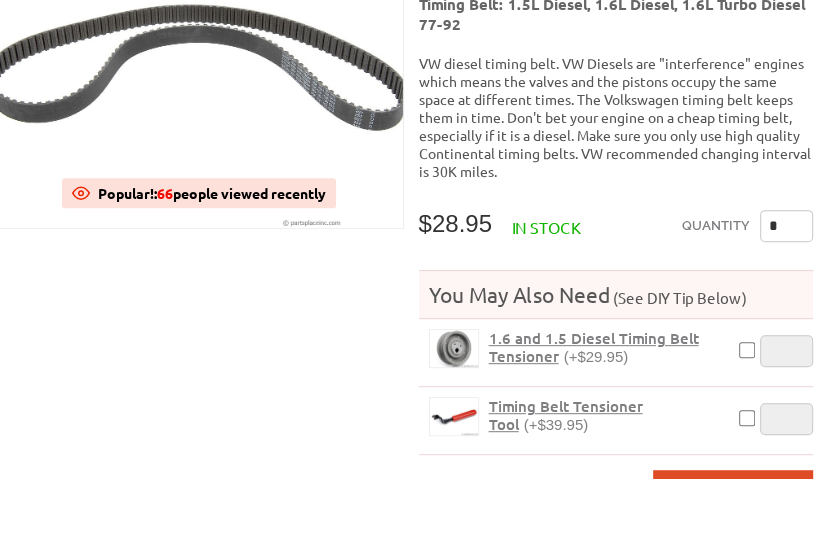 click at bounding box center [199, 131] 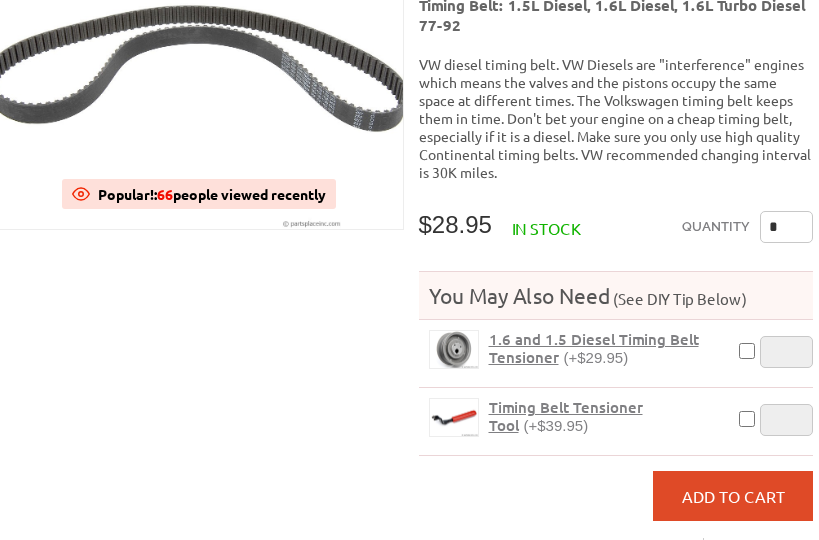 click on "*" at bounding box center (786, 227) 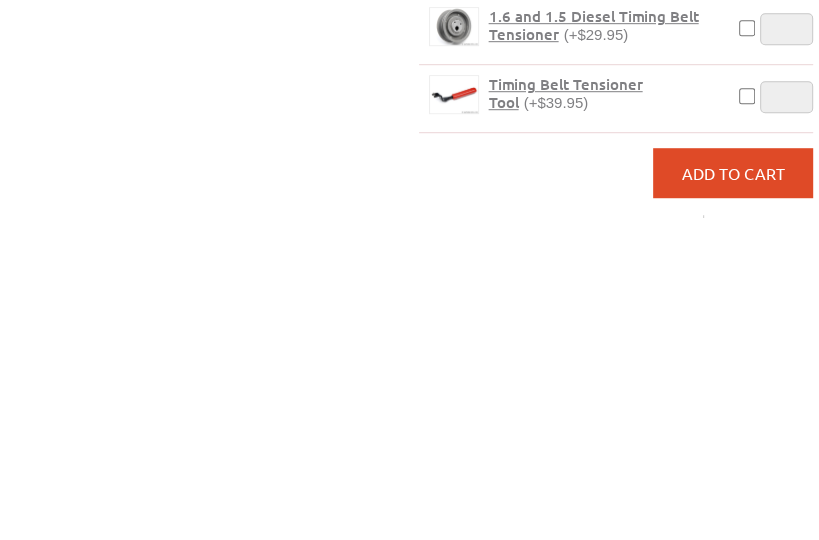 type on "*" 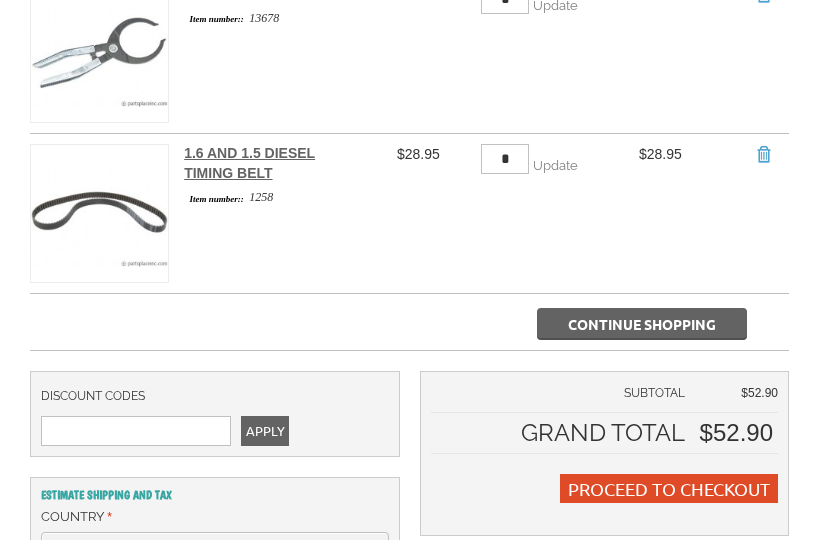 scroll, scrollTop: 537, scrollLeft: 0, axis: vertical 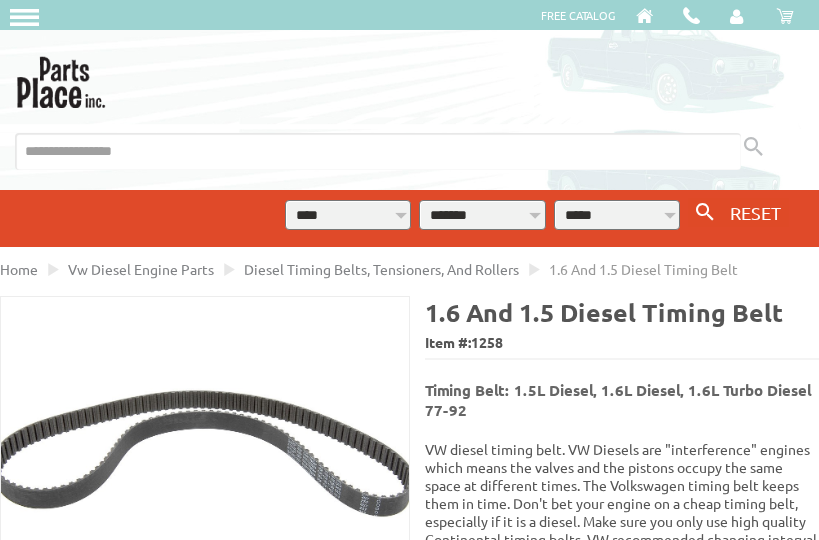 click on "**********" at bounding box center [348, 215] 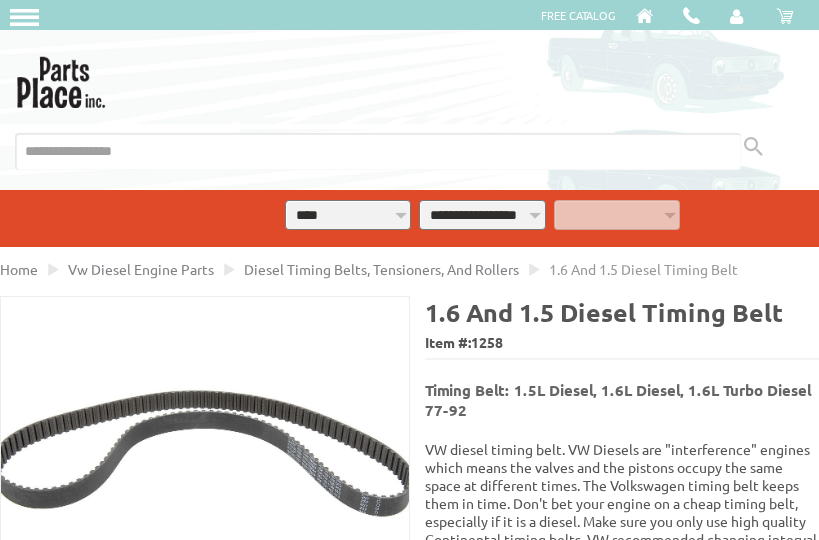click on "**********" at bounding box center [482, 215] 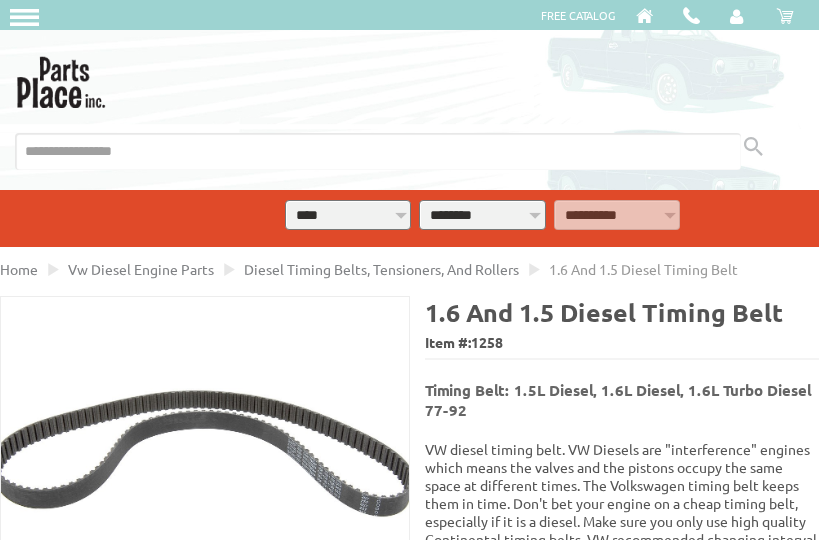 select on "*********" 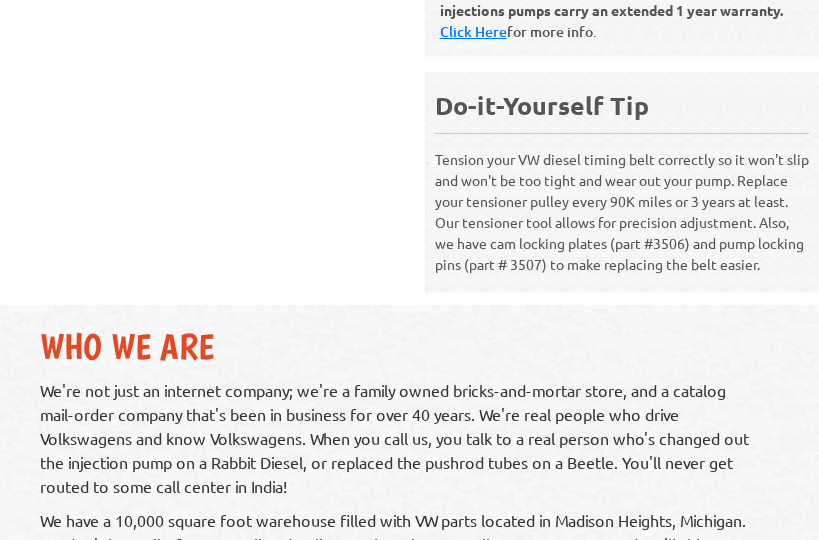 scroll, scrollTop: 1144, scrollLeft: 0, axis: vertical 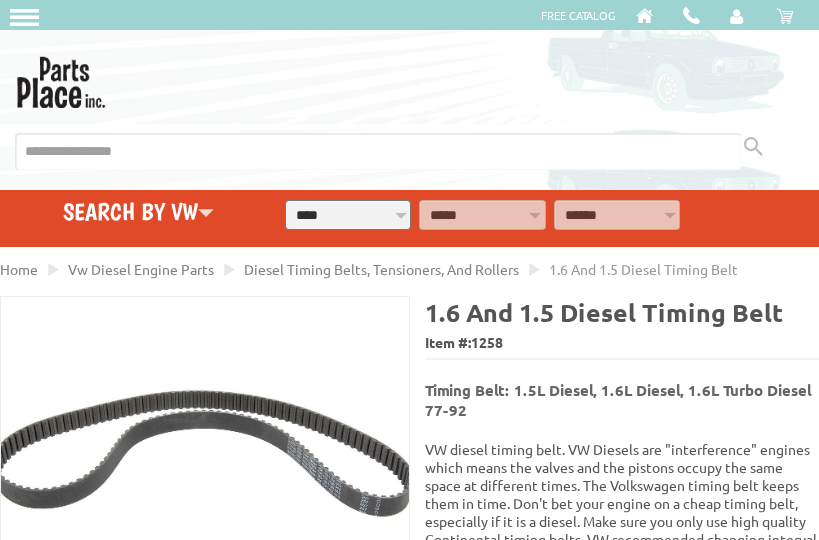click on "**********" at bounding box center [348, 215] 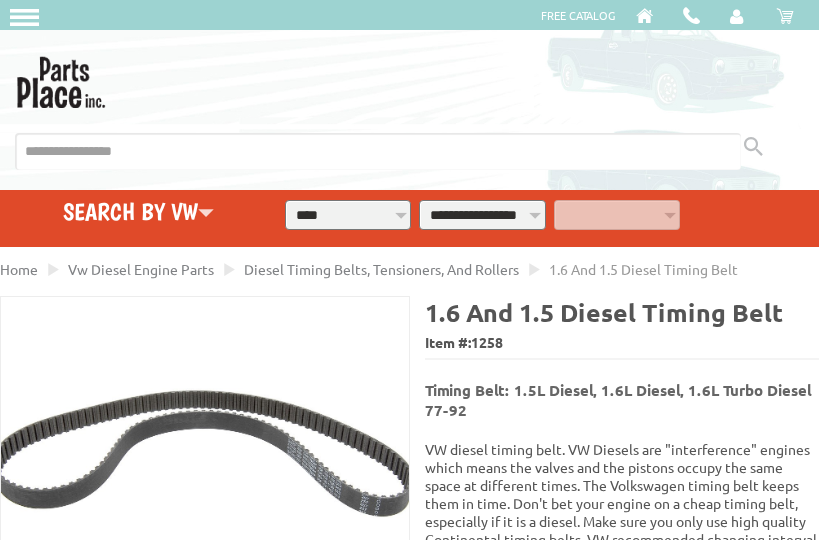 click on "**********" at bounding box center (482, 215) 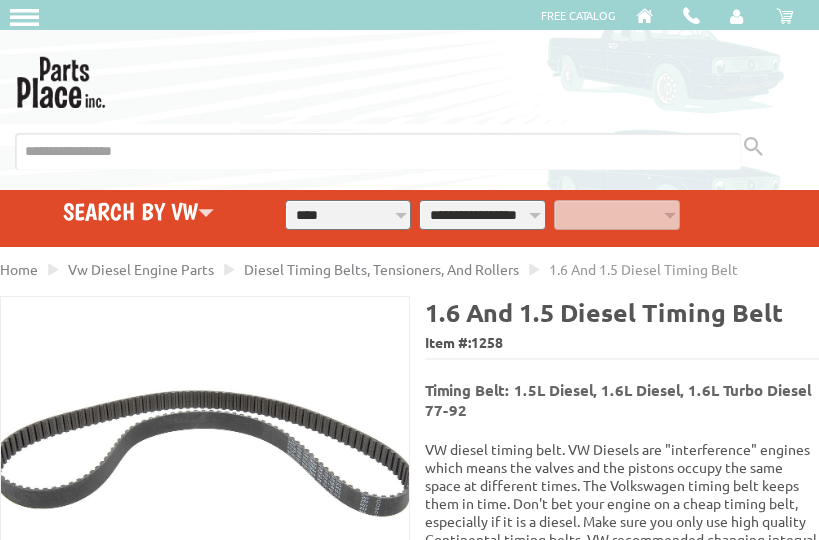 select on "*********" 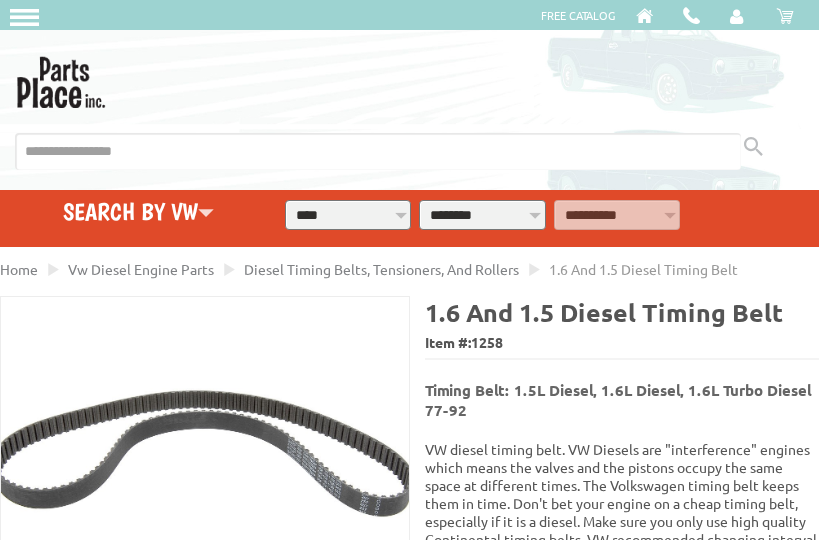 select on "*********" 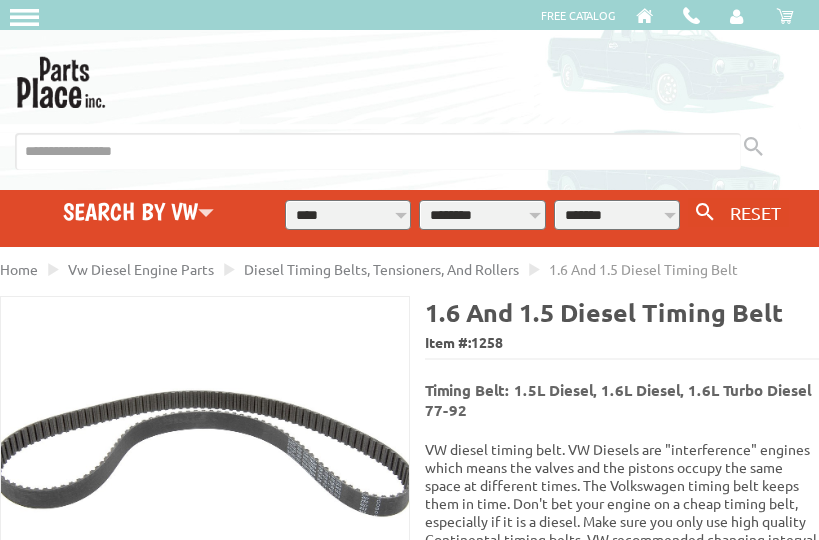 click on "**********" at bounding box center (617, 215) 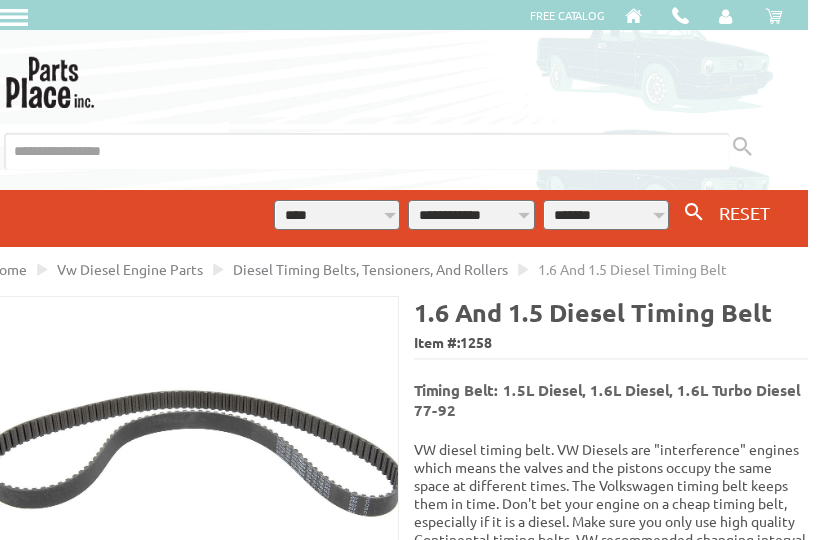 scroll, scrollTop: 0, scrollLeft: 0, axis: both 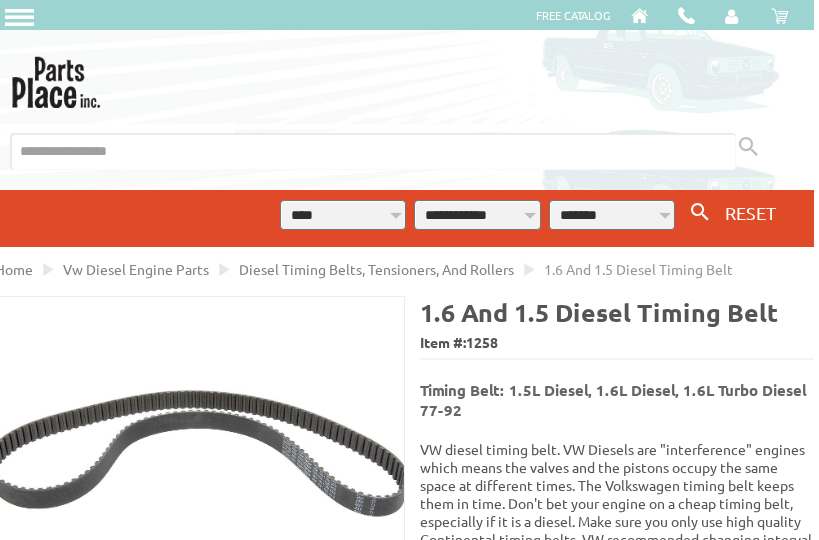 click at bounding box center (373, 151) 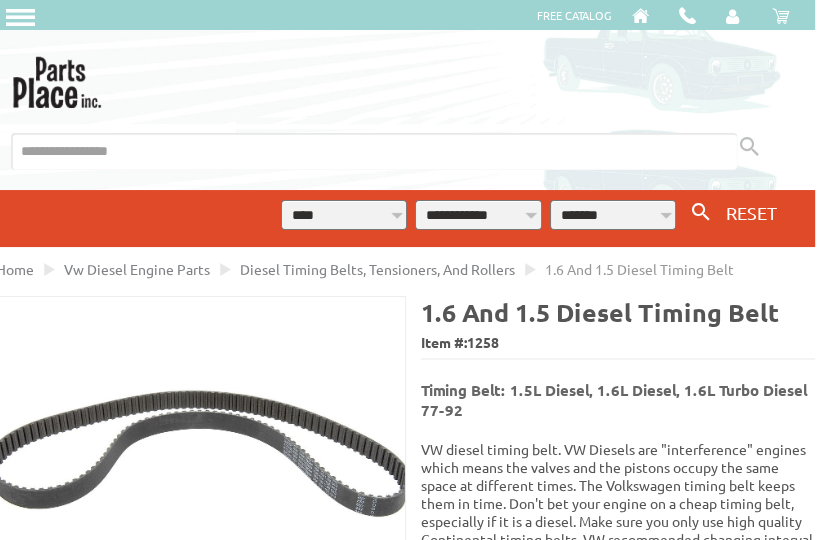 click at bounding box center [374, 151] 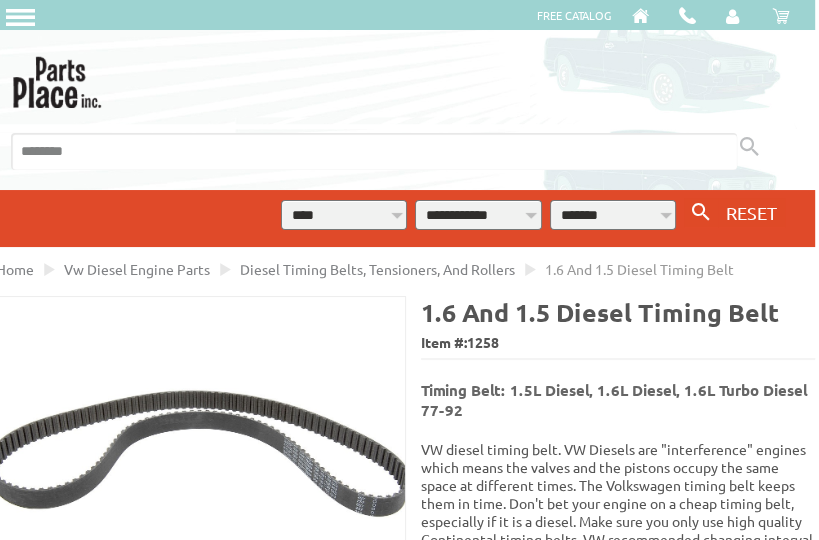 type on "*********" 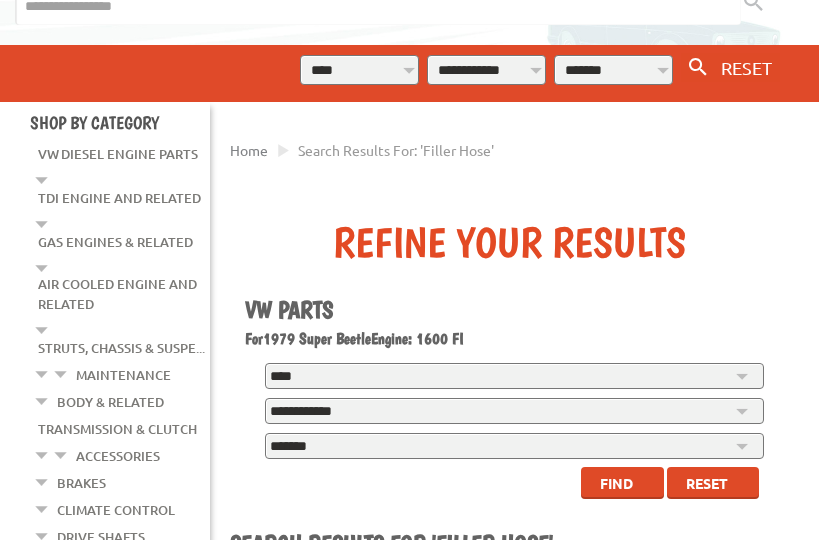 scroll, scrollTop: 143, scrollLeft: 0, axis: vertical 